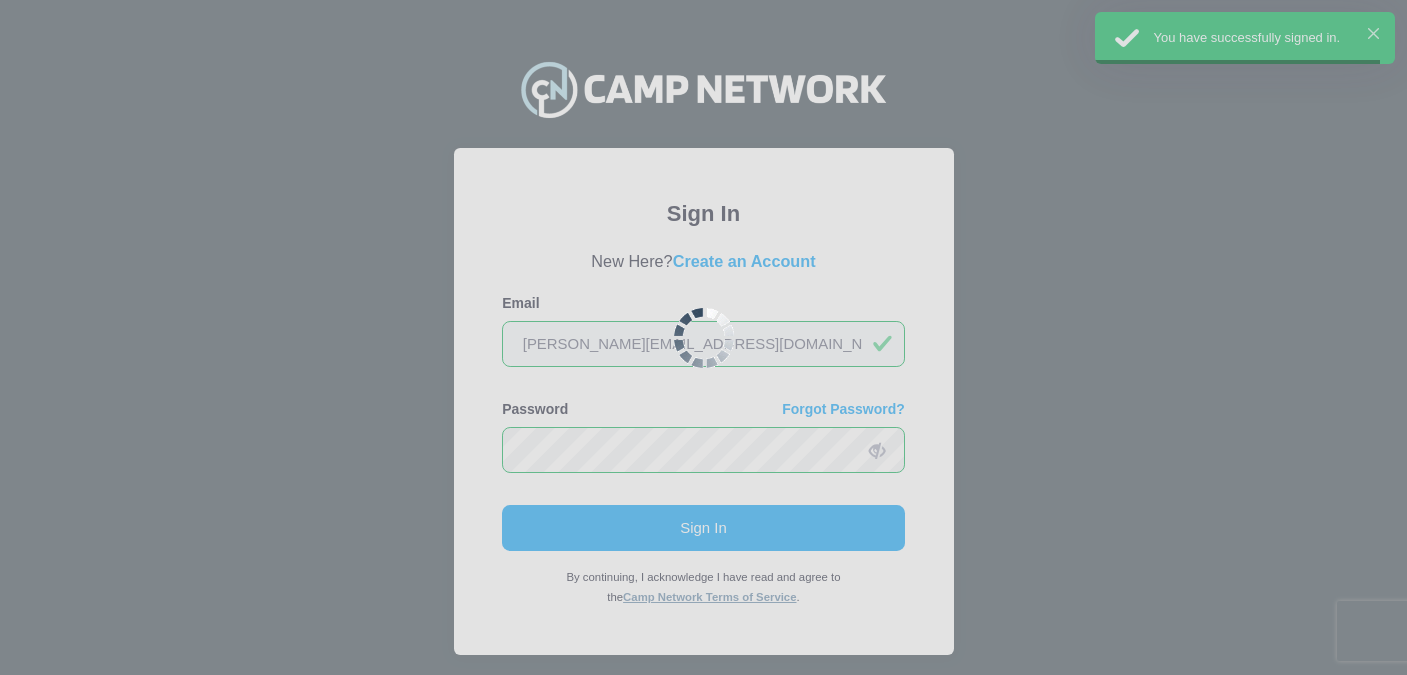 scroll, scrollTop: 0, scrollLeft: 0, axis: both 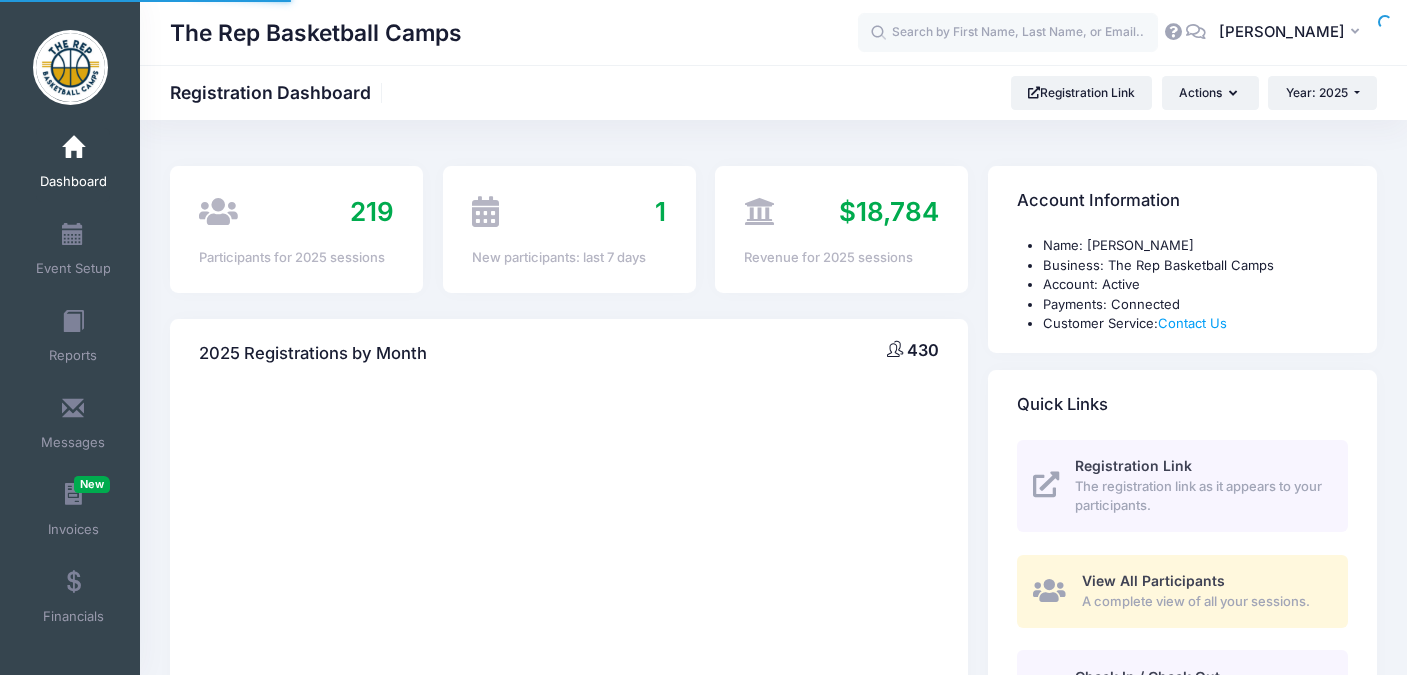 select 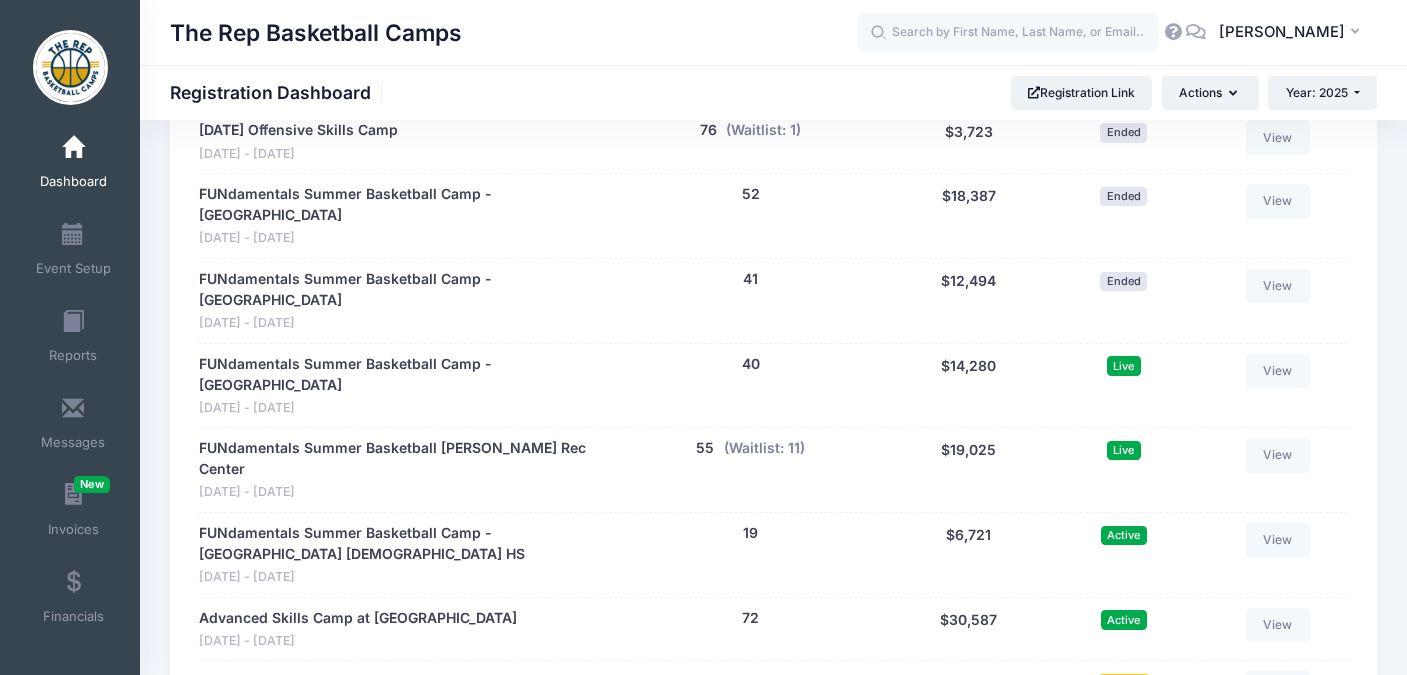 scroll, scrollTop: 1247, scrollLeft: 0, axis: vertical 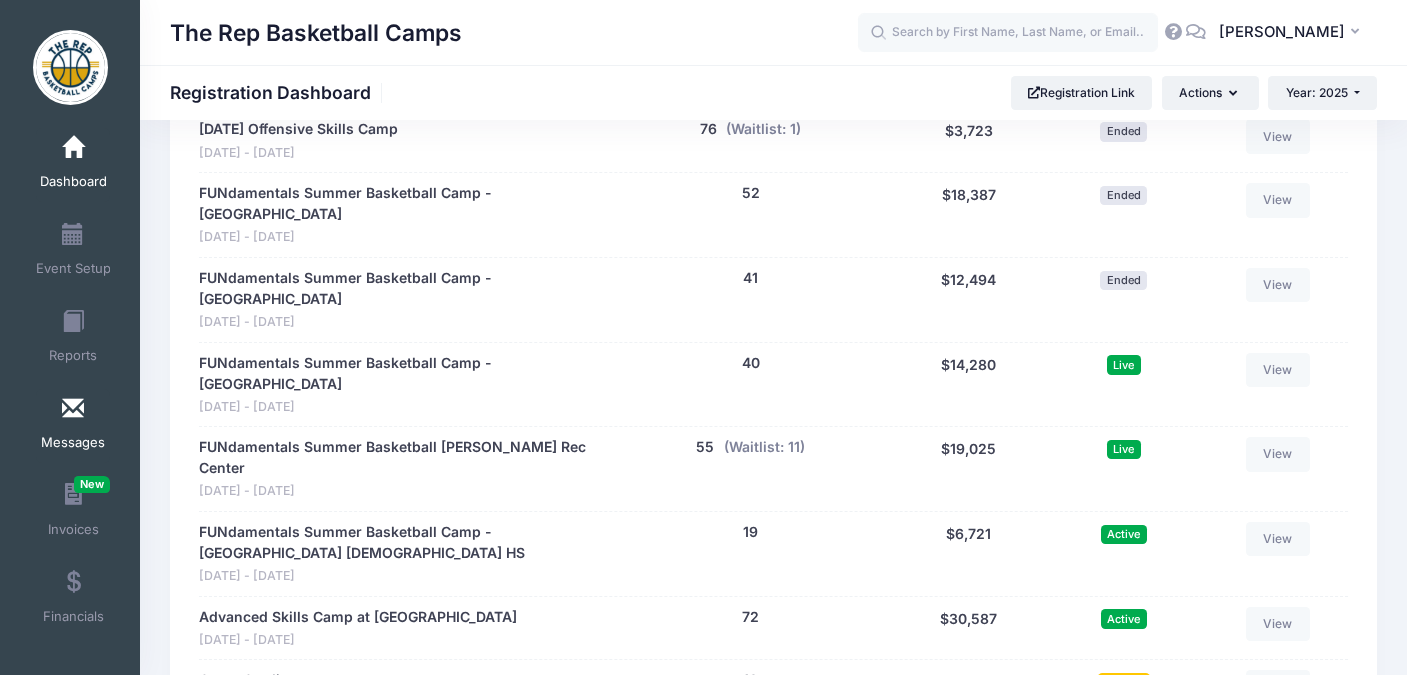 click at bounding box center [73, 409] 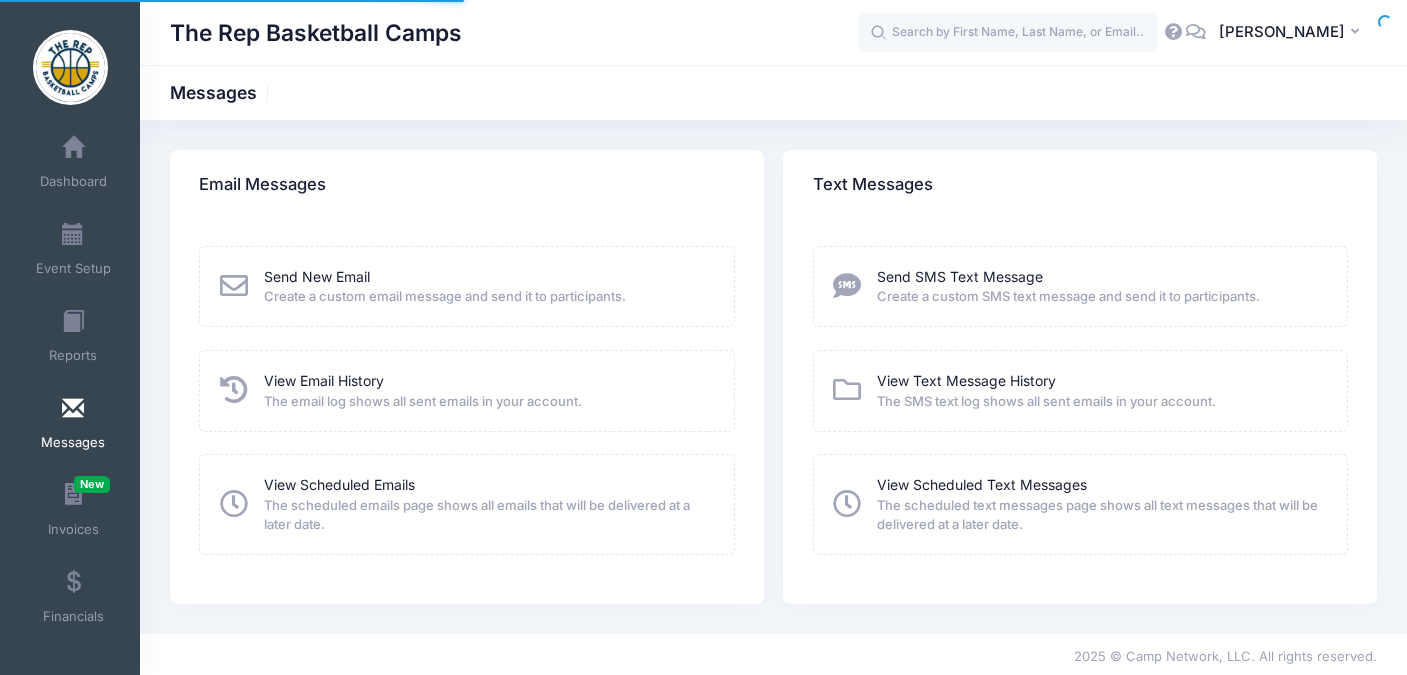 scroll, scrollTop: 0, scrollLeft: 0, axis: both 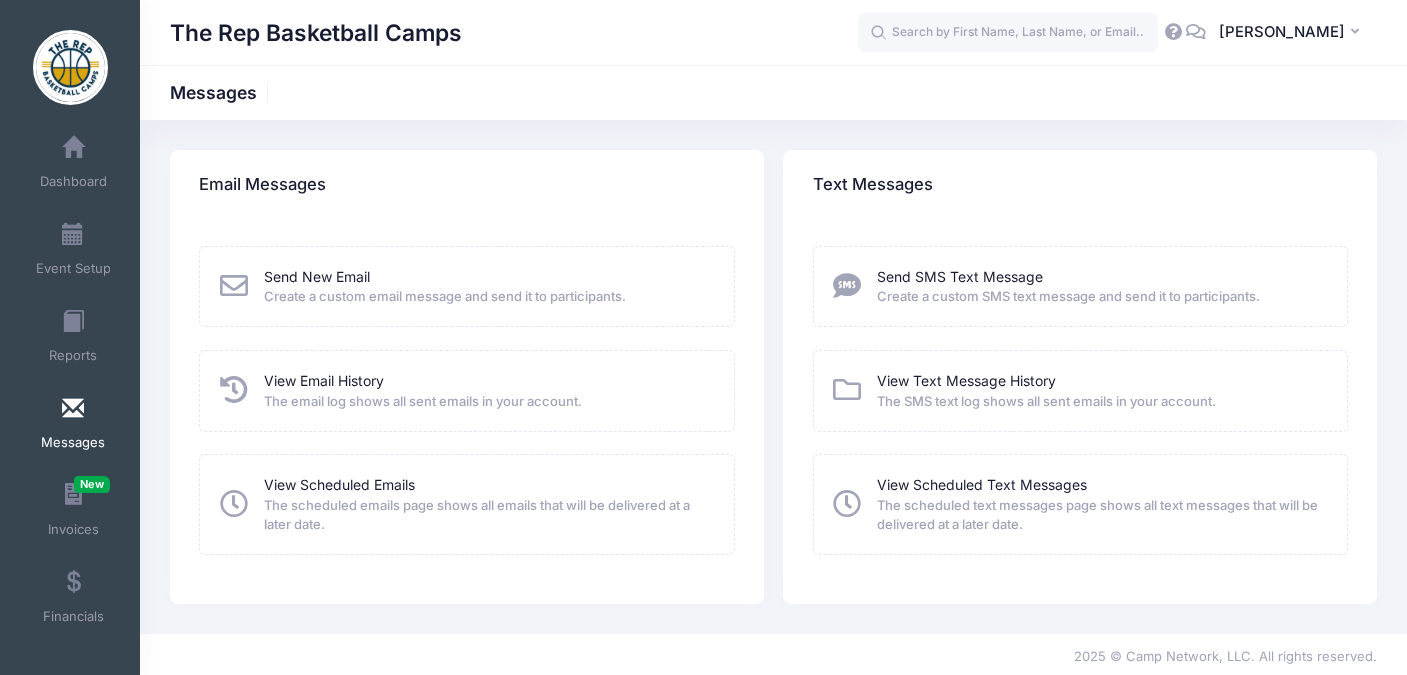 click at bounding box center (234, 286) 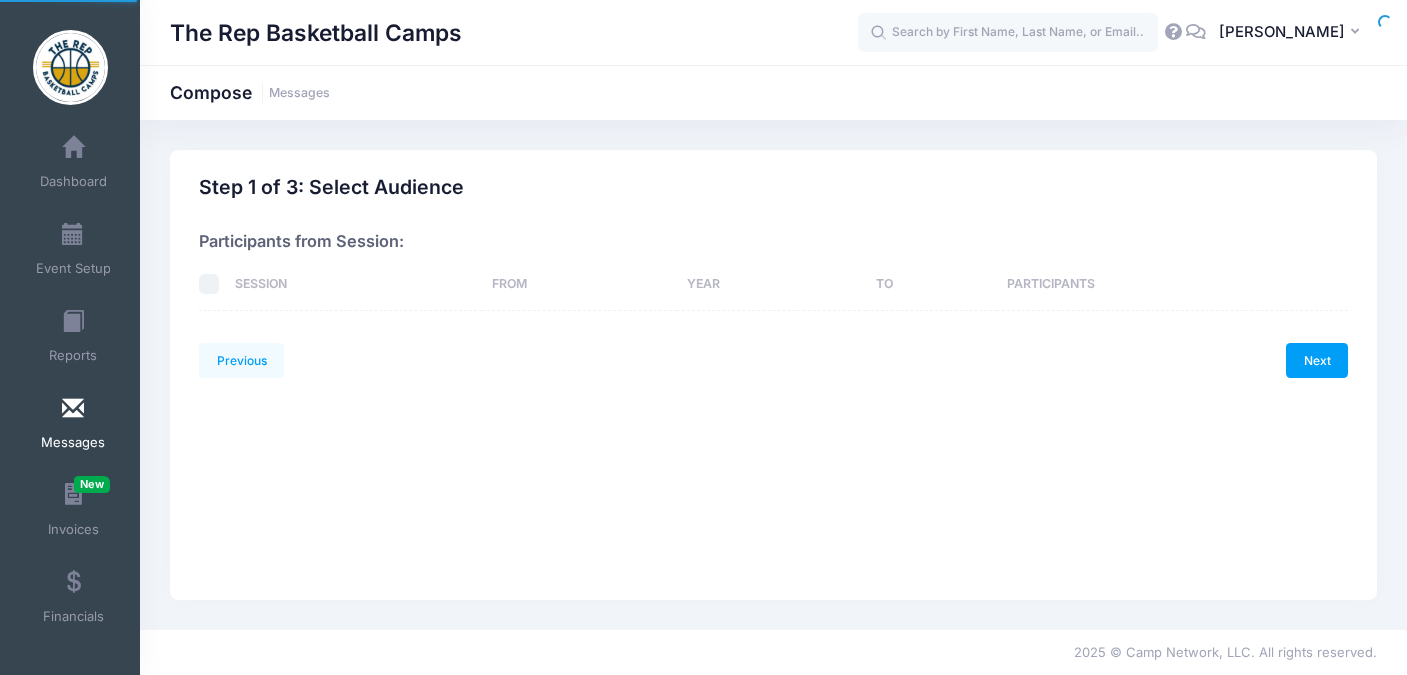 scroll, scrollTop: 0, scrollLeft: 0, axis: both 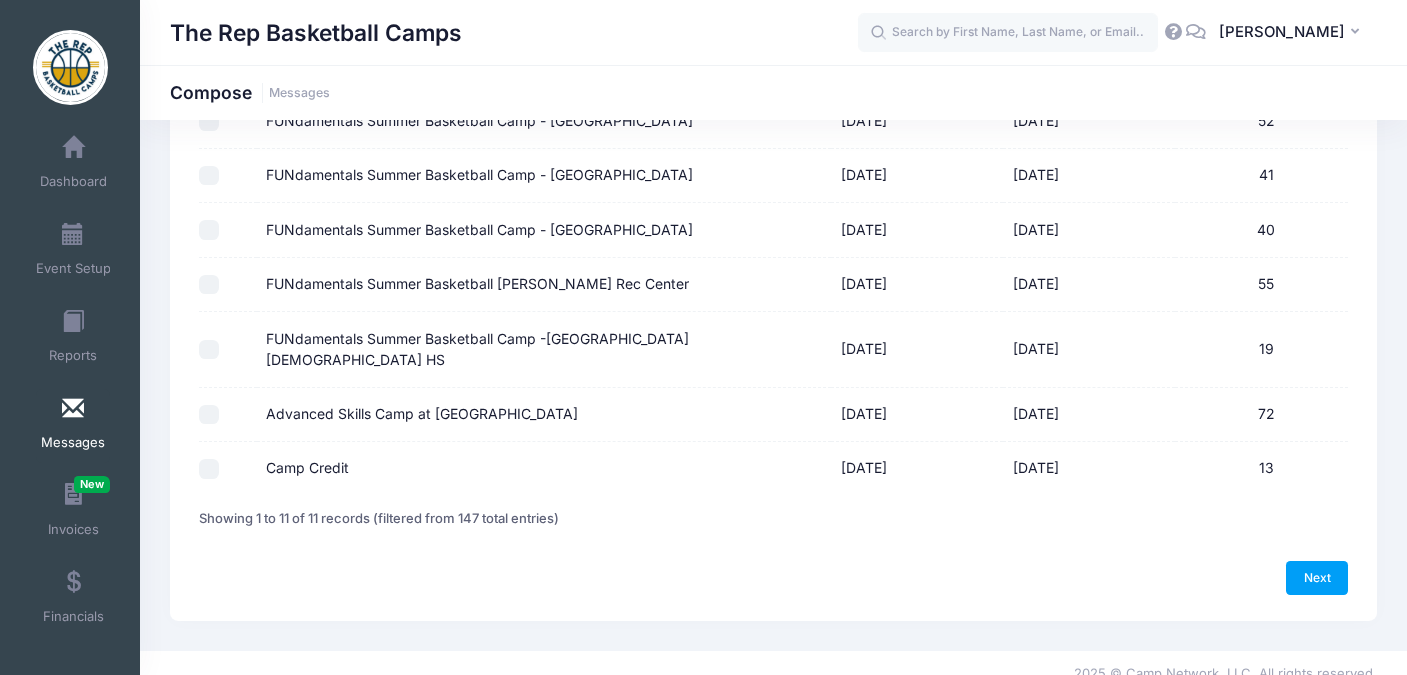 click on "FUNdamentals Summer Basketball Camp -Arrupe Jesuit HS" at bounding box center [209, 350] 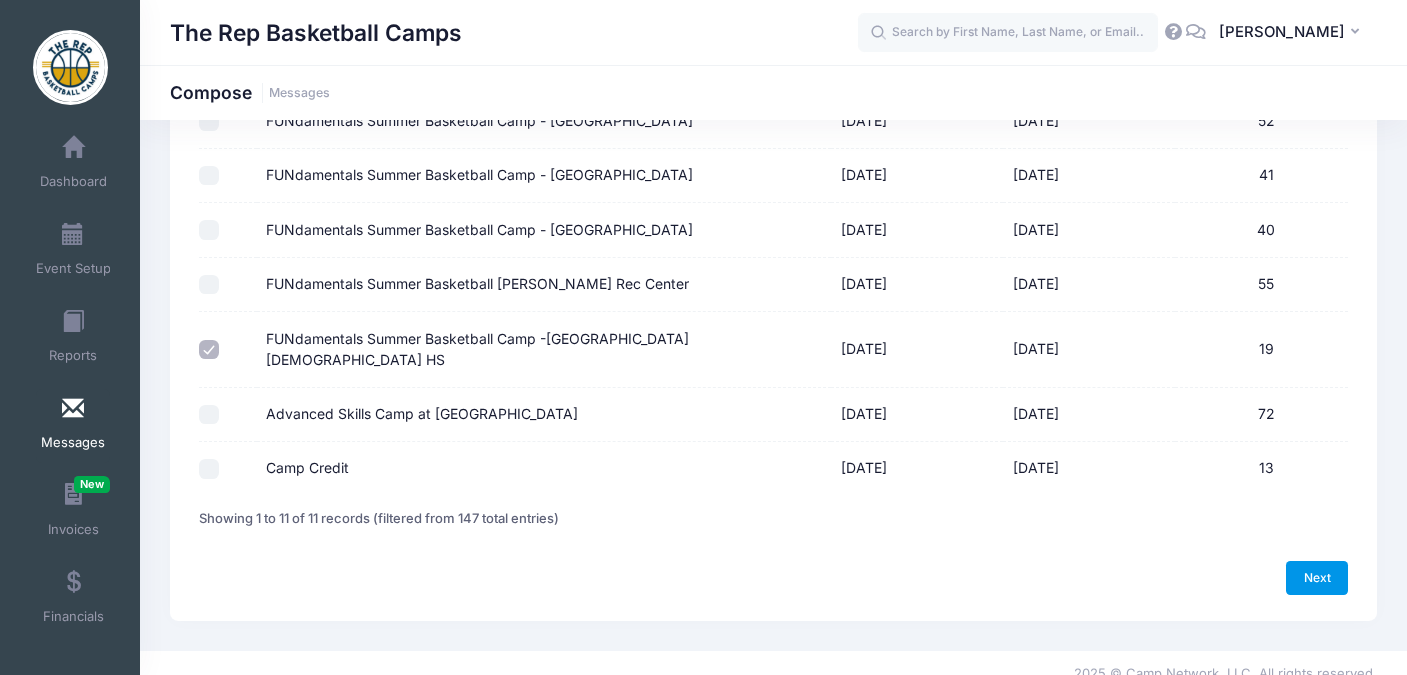 click on "Next" at bounding box center [1317, 578] 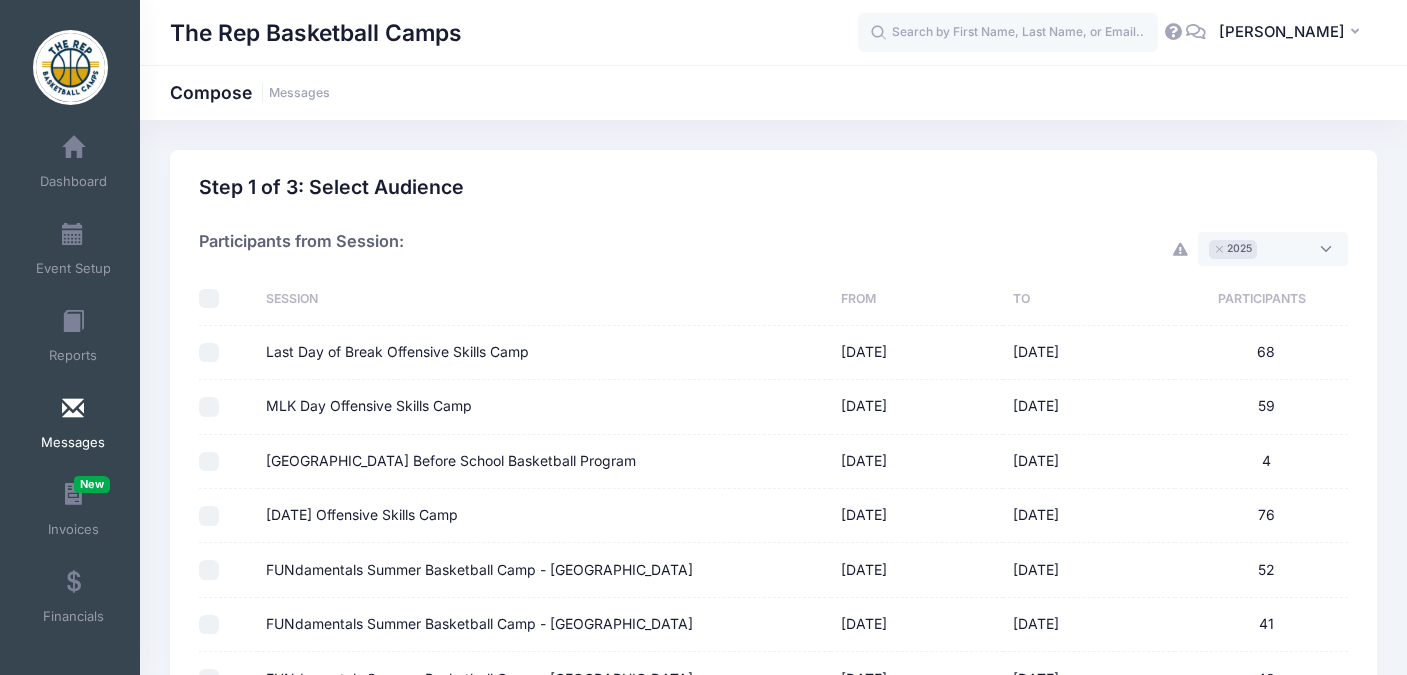 select on "50" 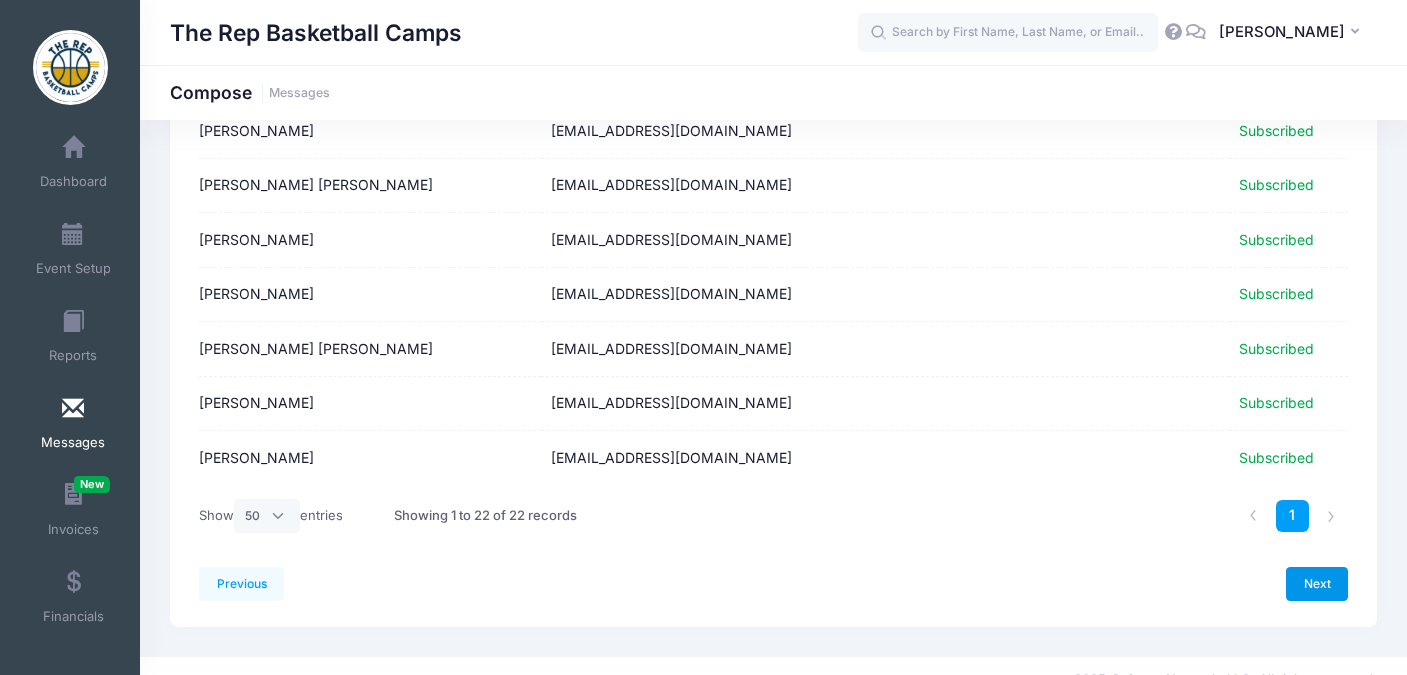 click on "Next" at bounding box center [1317, 584] 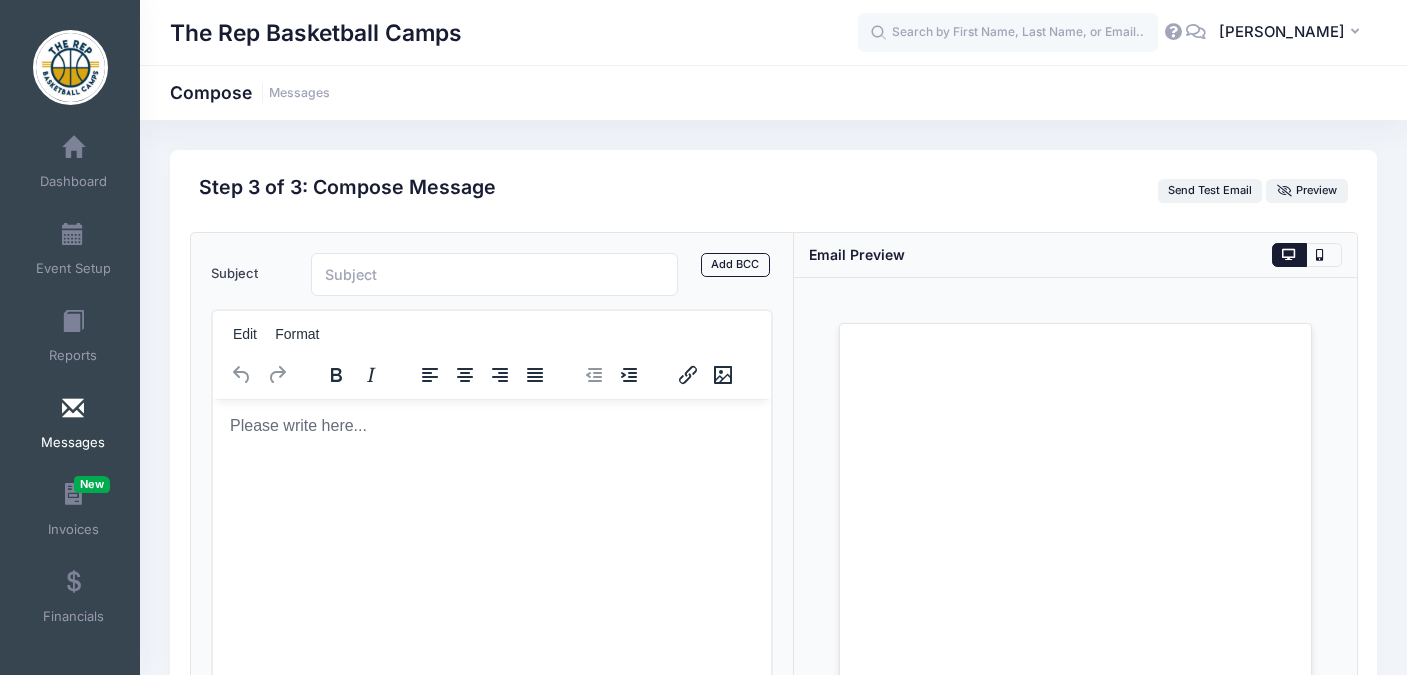 scroll, scrollTop: 0, scrollLeft: 0, axis: both 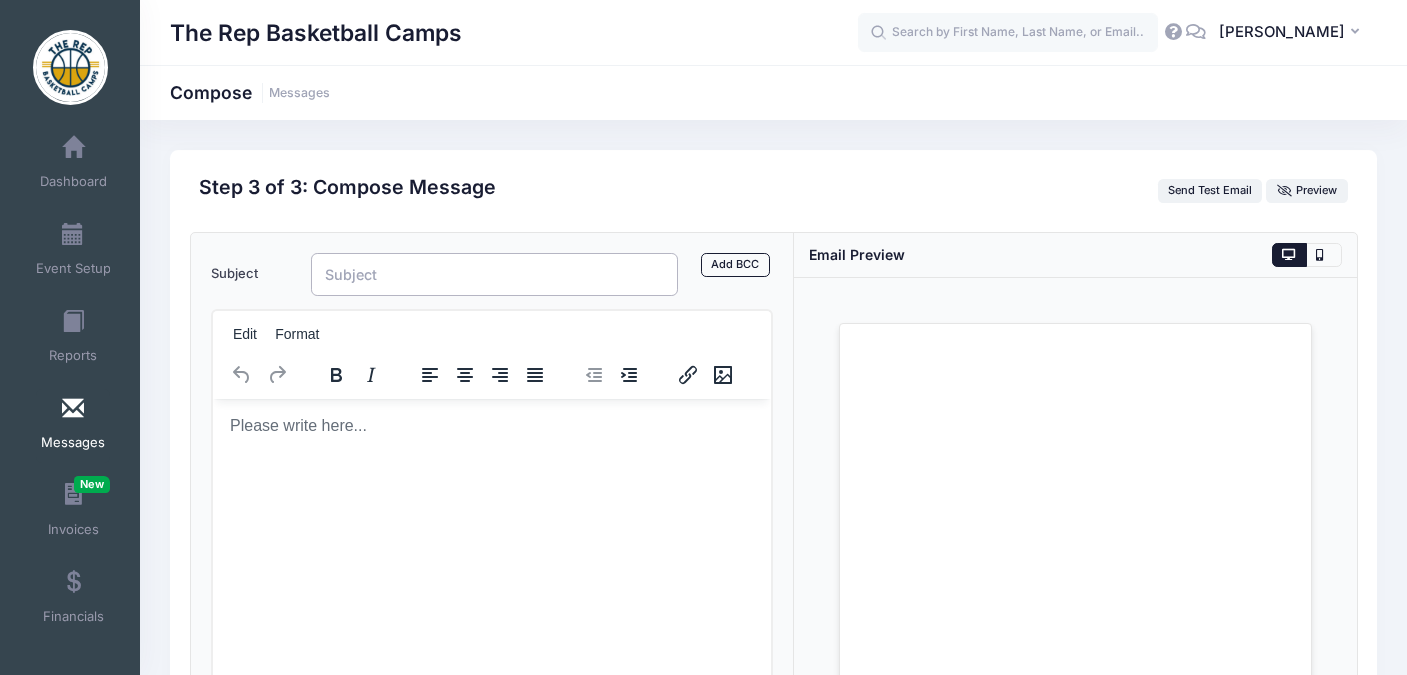 click on "Subject" at bounding box center (495, 274) 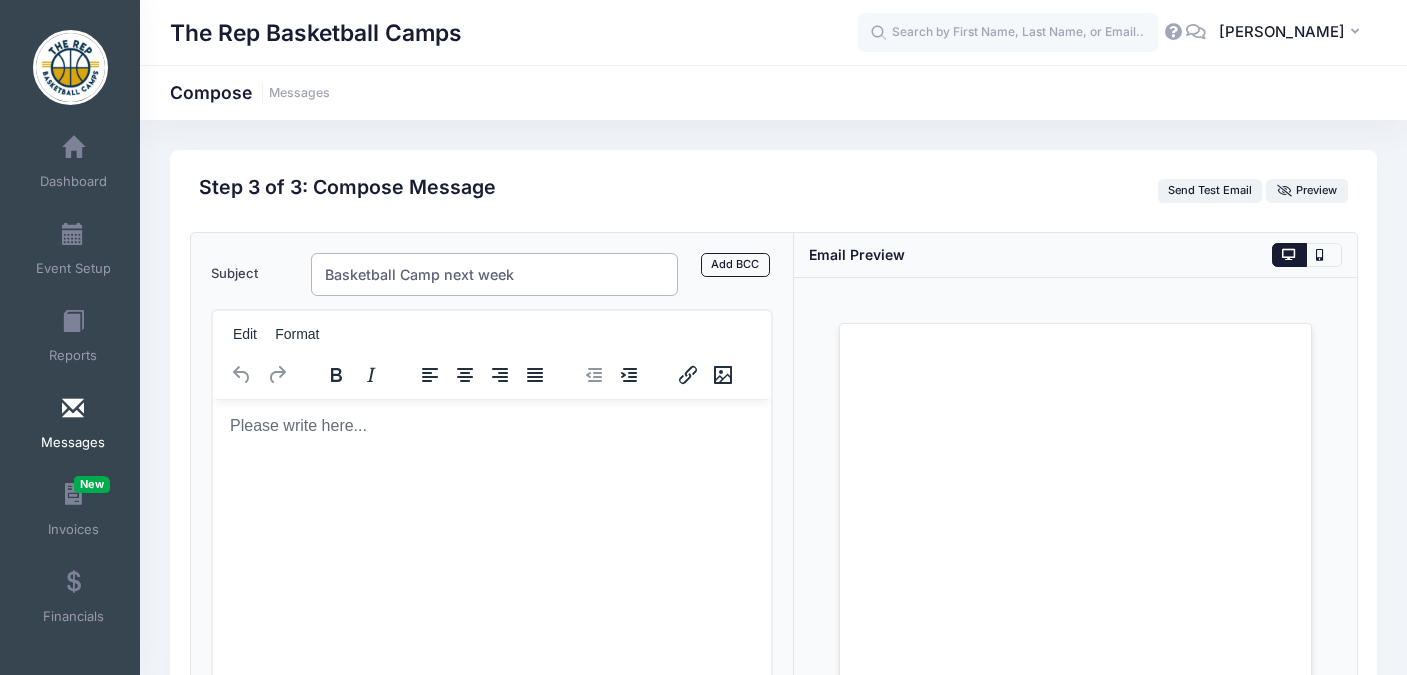 type on "Basketball Camp next week" 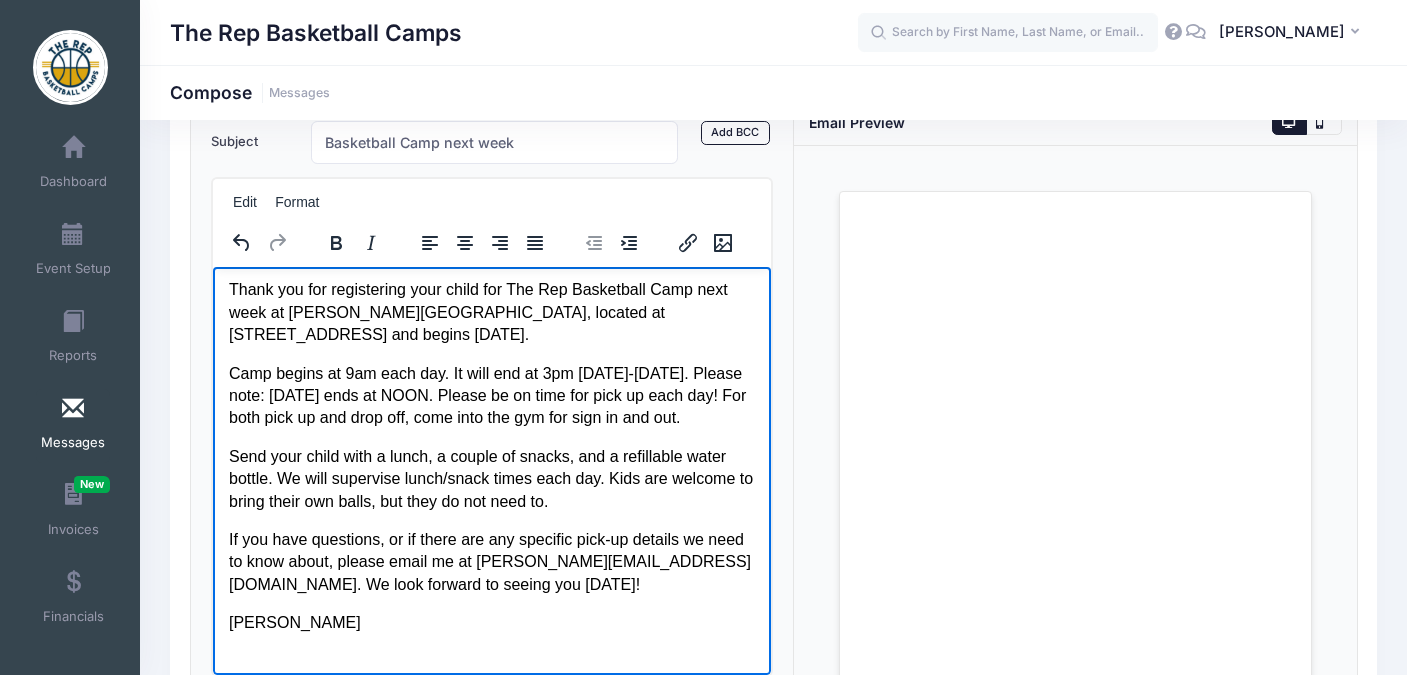 scroll, scrollTop: 0, scrollLeft: 0, axis: both 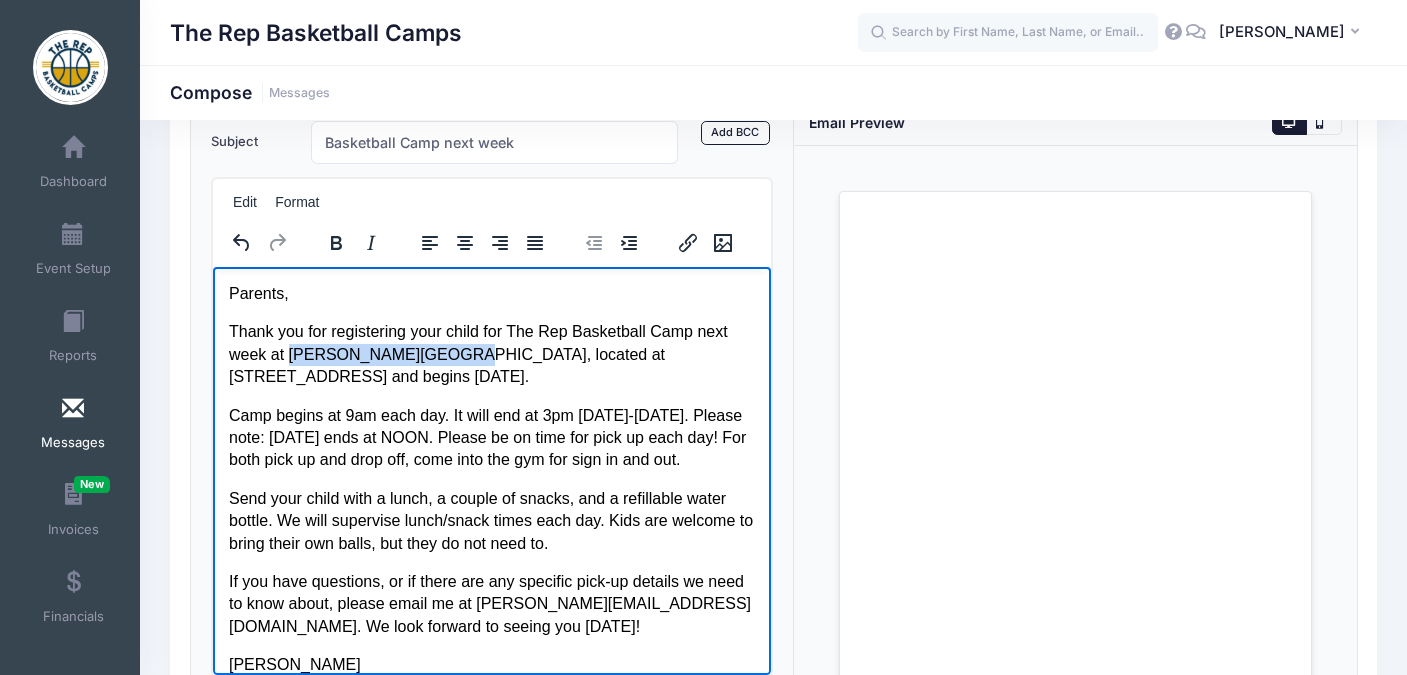 drag, startPoint x: 290, startPoint y: 358, endPoint x: 436, endPoint y: 361, distance: 146.03082 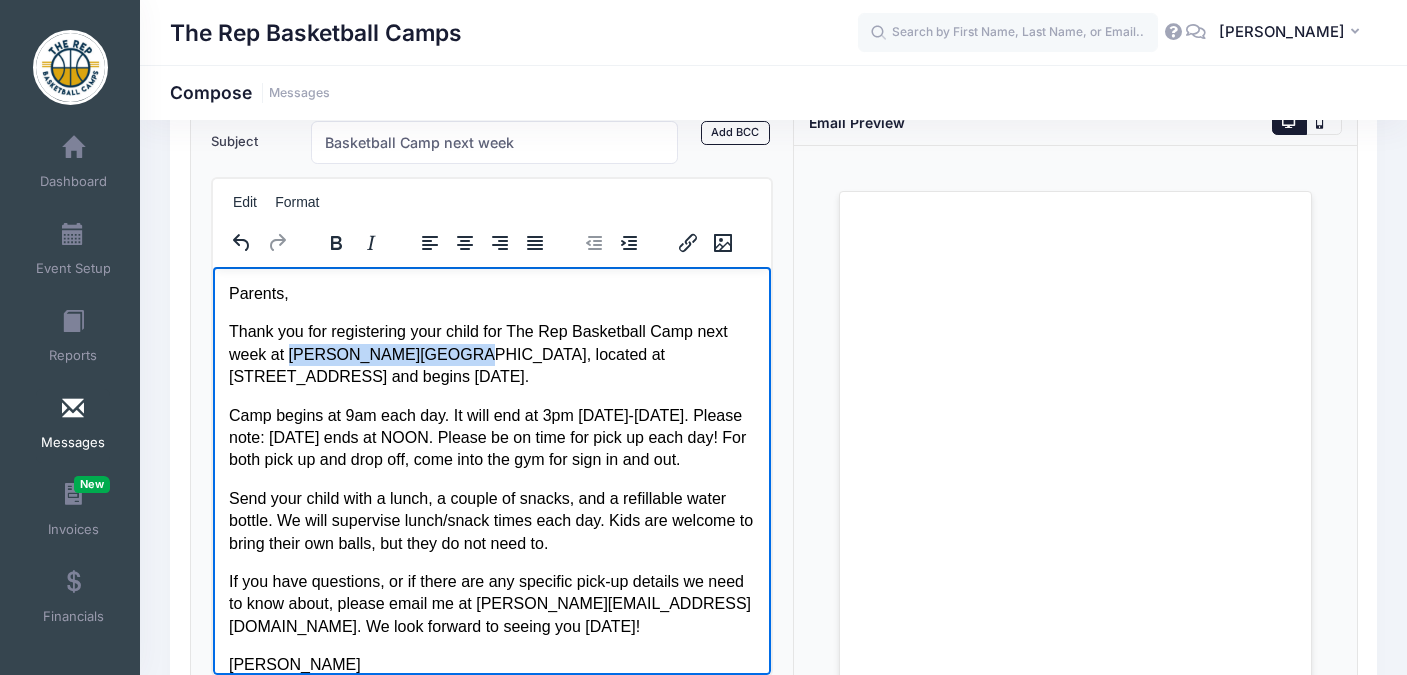 click on "Thank you for registering your child for The Rep Basketball Camp next week at Scheitler Rec Center, located at 5031 W 46th Ave, Denver and begins Monday, July 14." at bounding box center [491, 353] 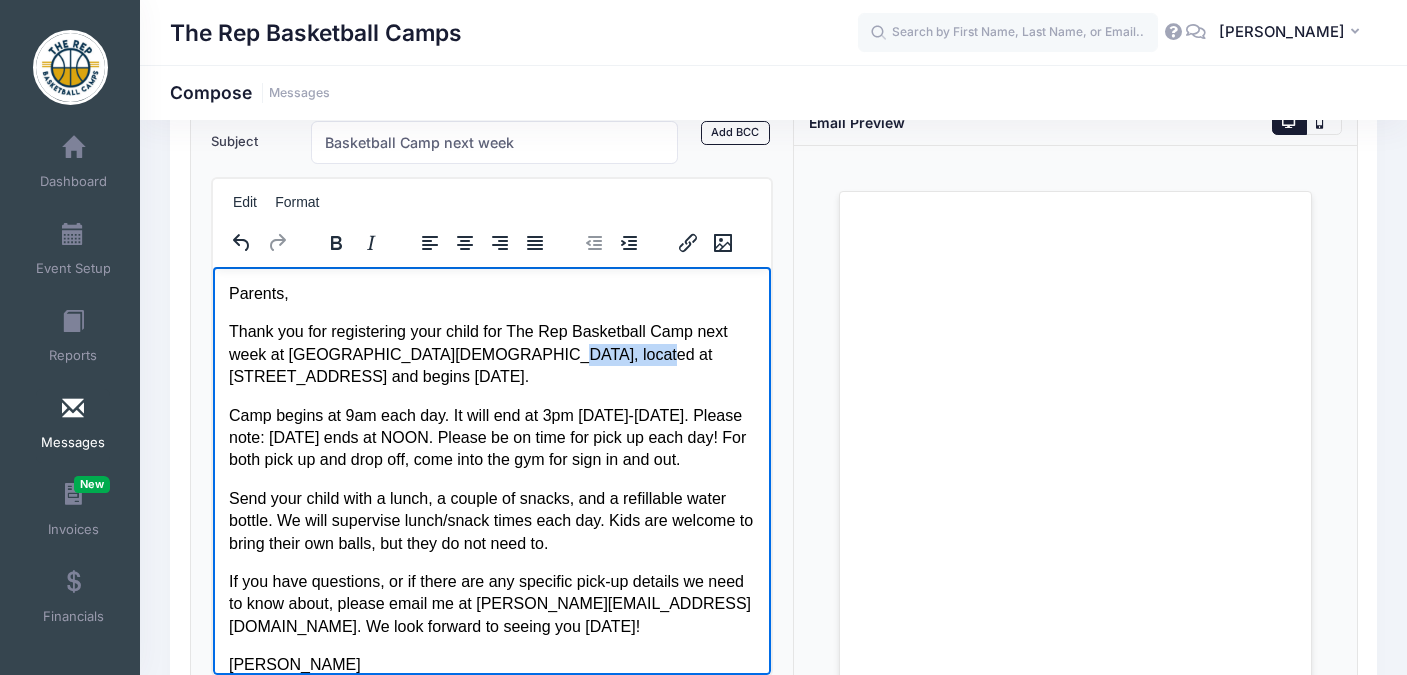 drag, startPoint x: 601, startPoint y: 357, endPoint x: 501, endPoint y: 358, distance: 100.005 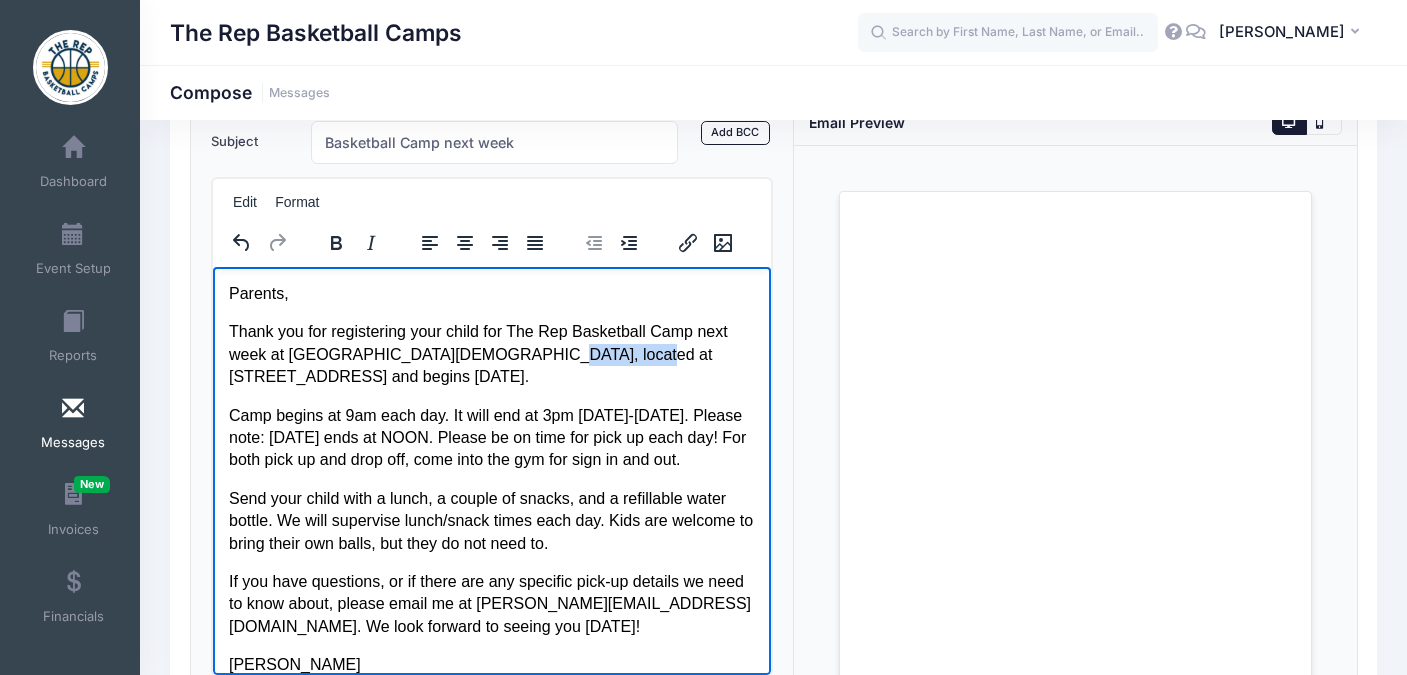 click on "Thank you for registering your child for The Rep Basketball Camp next week at Arrupe Jesuit HS, located at 5031 W 46th Ave, Denver and begins Monday, July 14." at bounding box center [491, 353] 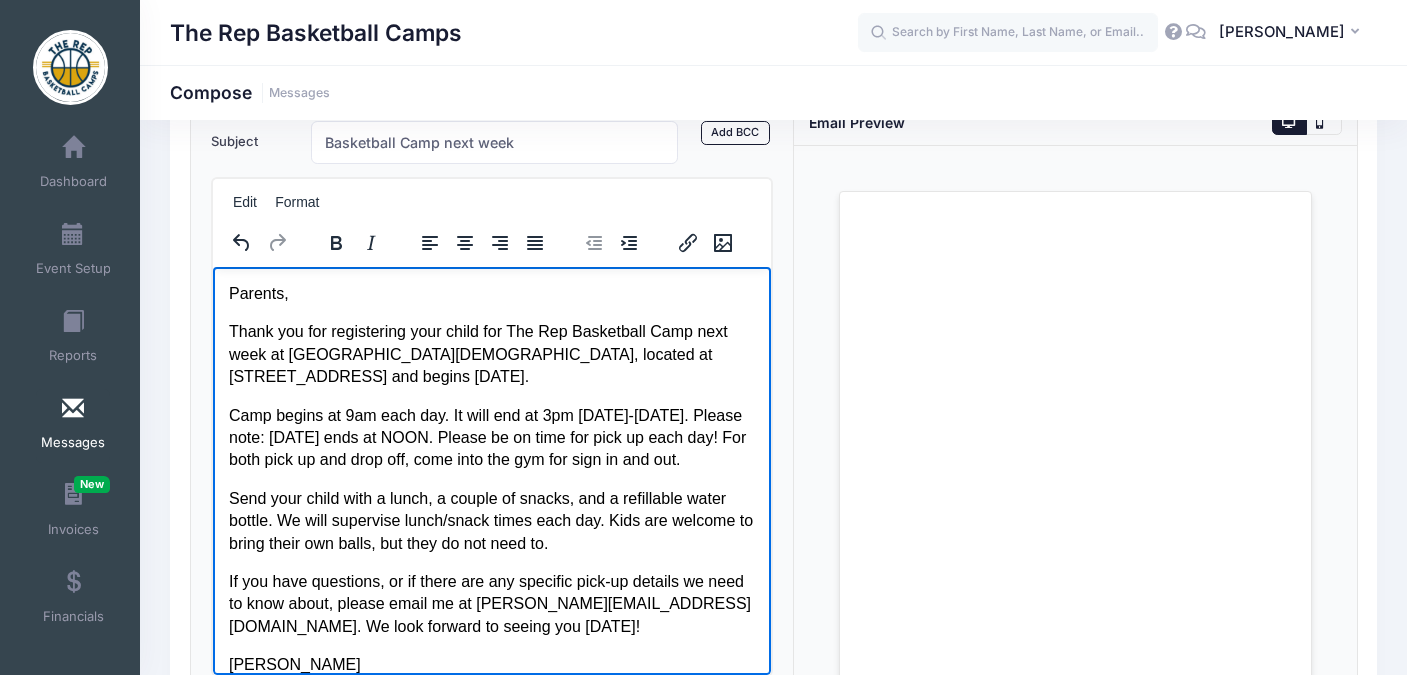 click on "Thank you for registering your child for The Rep Basketball Camp next week at Arrupe Jesuit HS, located at 4343 Utica St, Denver and begins Monday, July 14." at bounding box center (491, 353) 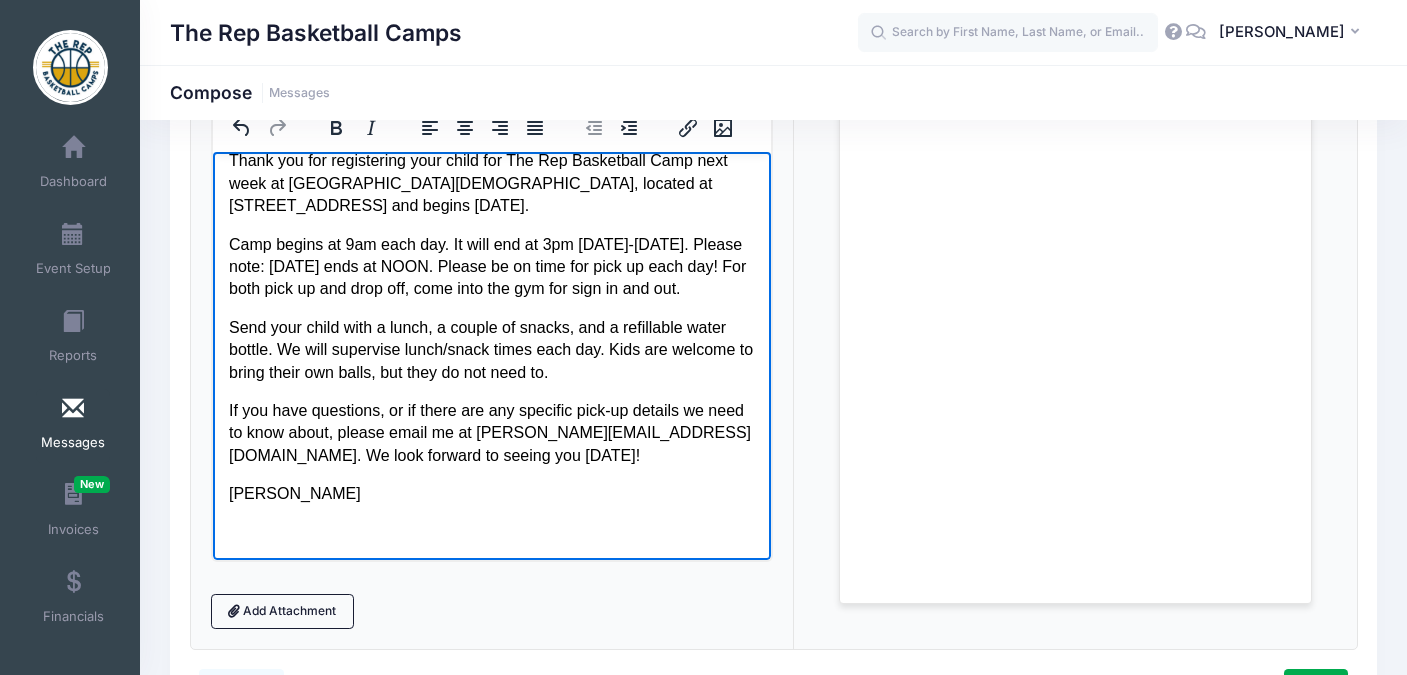 scroll, scrollTop: 377, scrollLeft: 0, axis: vertical 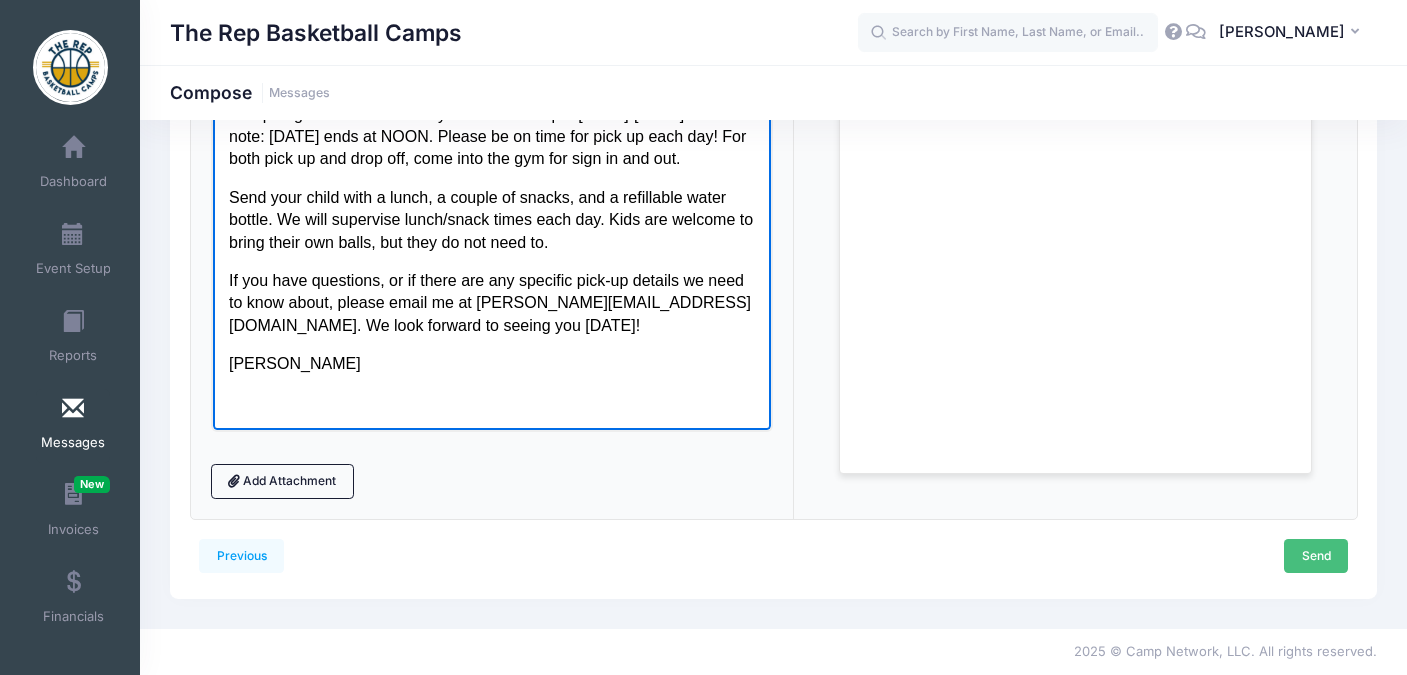 click on "Send" at bounding box center (1316, 556) 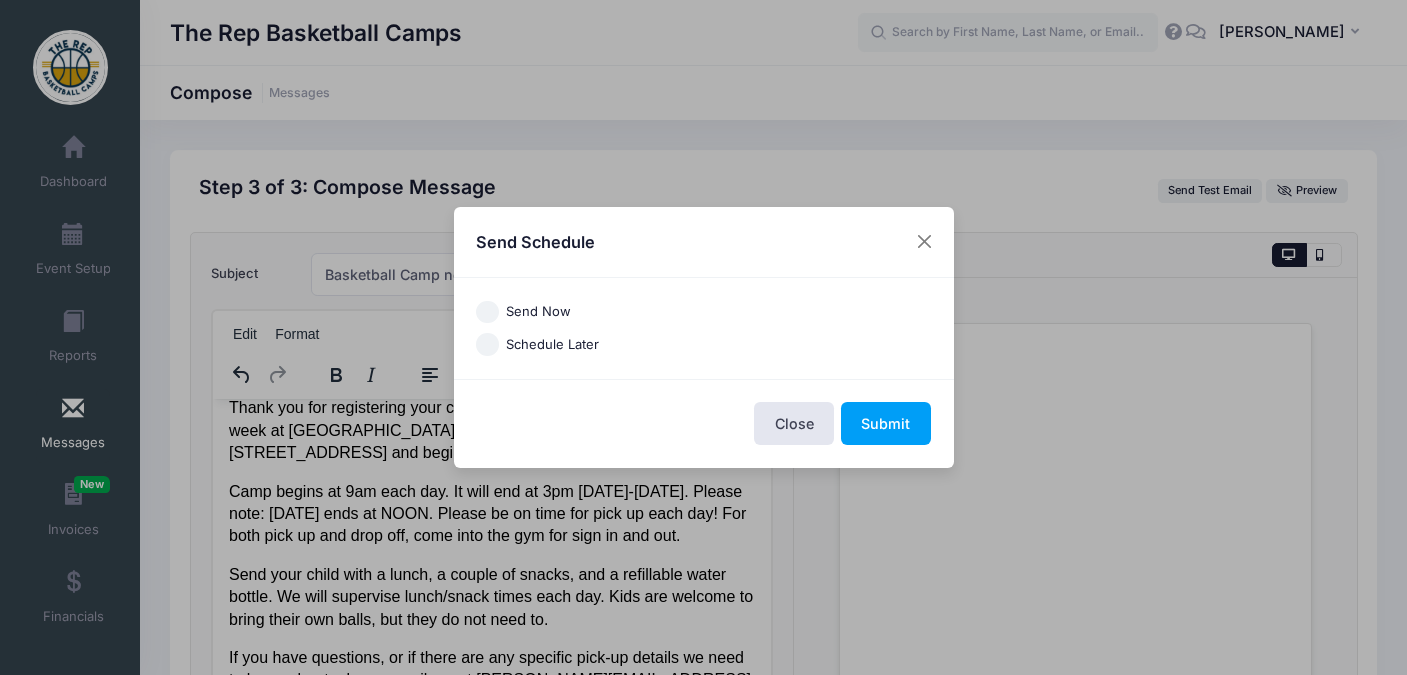 click on "Send Now" at bounding box center [487, 312] 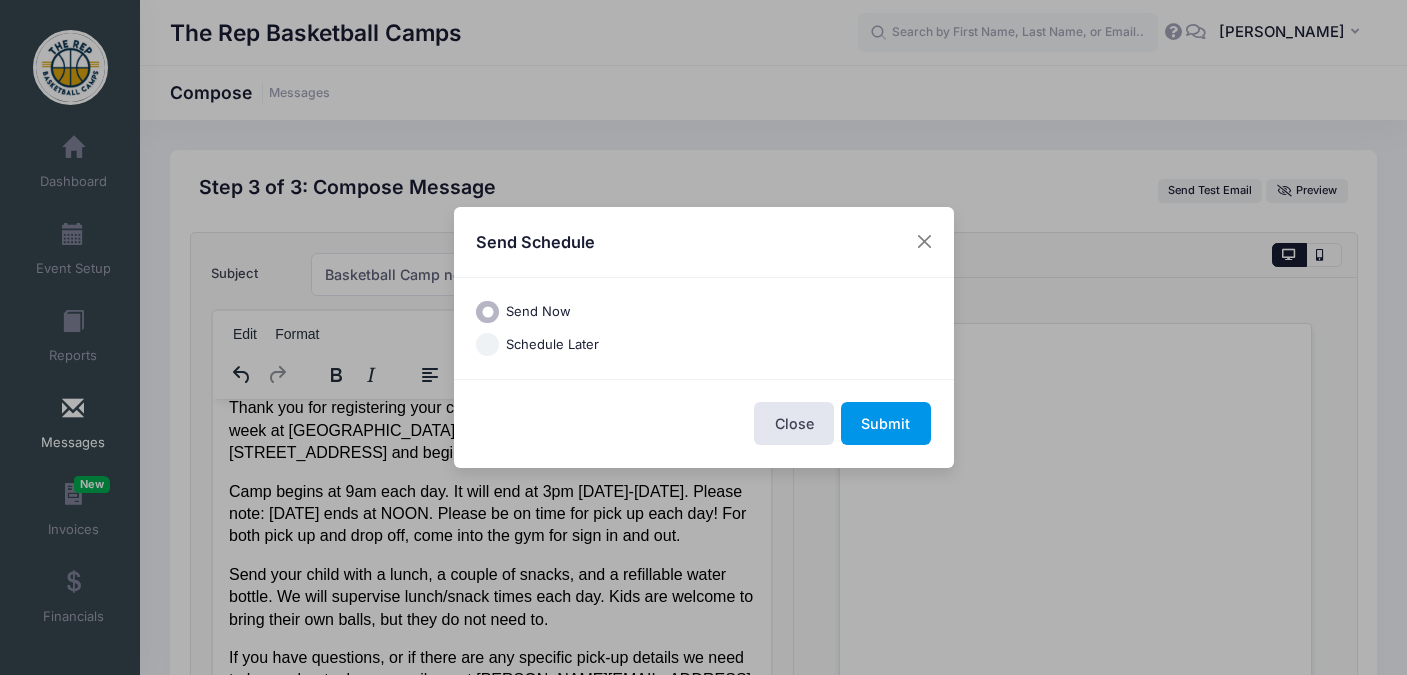 click on "Submit" at bounding box center [886, 423] 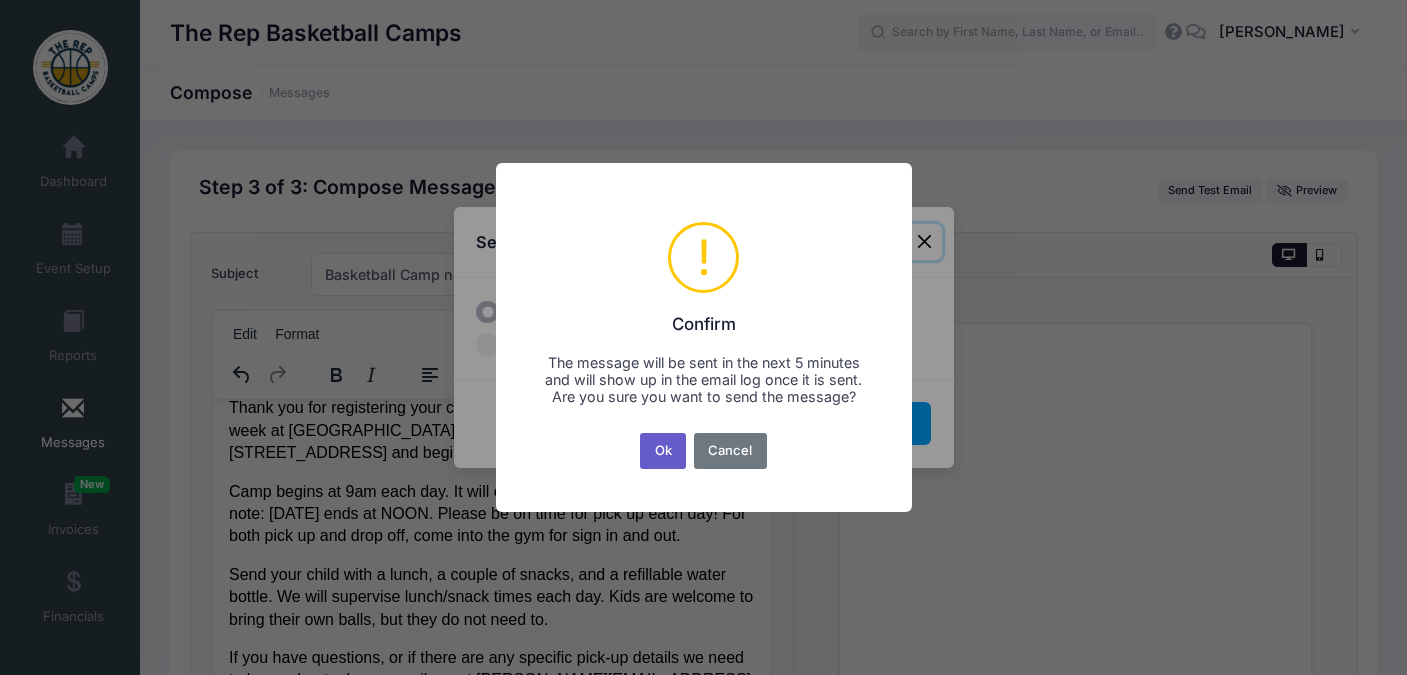 click on "Ok" at bounding box center [663, 451] 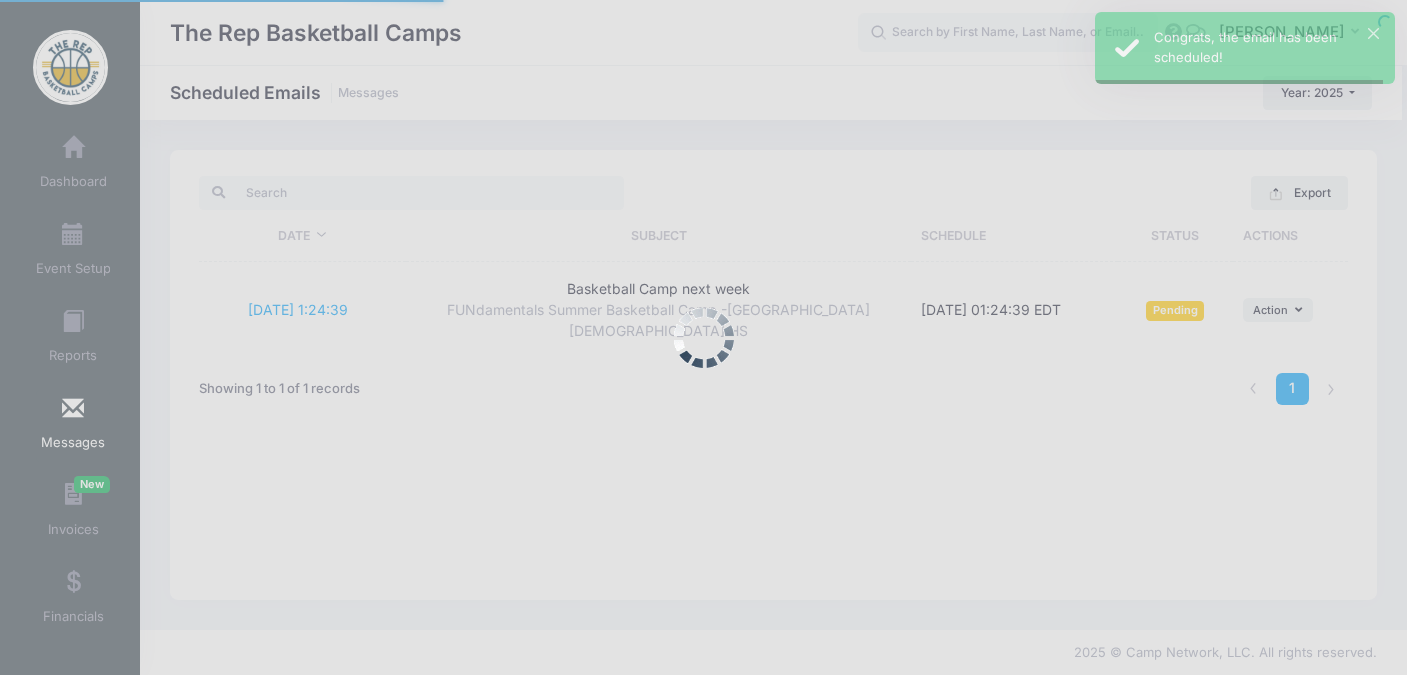 scroll, scrollTop: 0, scrollLeft: 0, axis: both 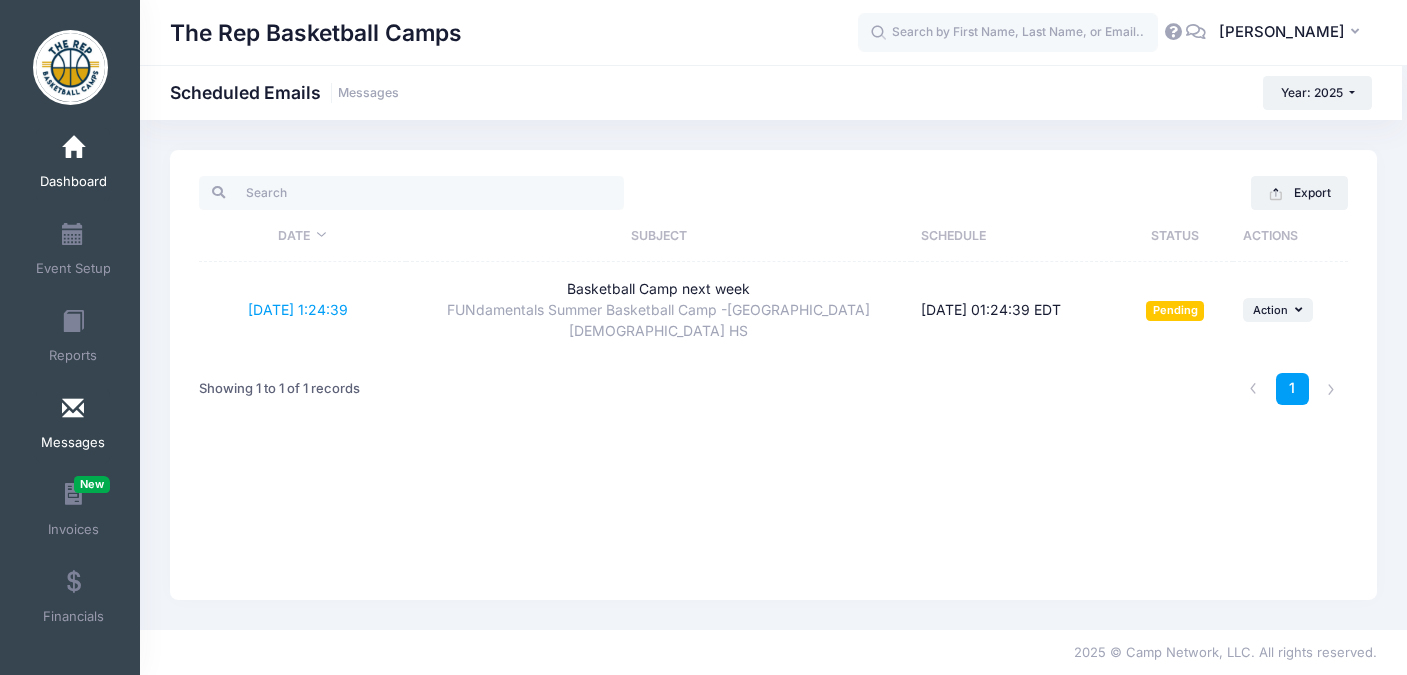 click at bounding box center (73, 148) 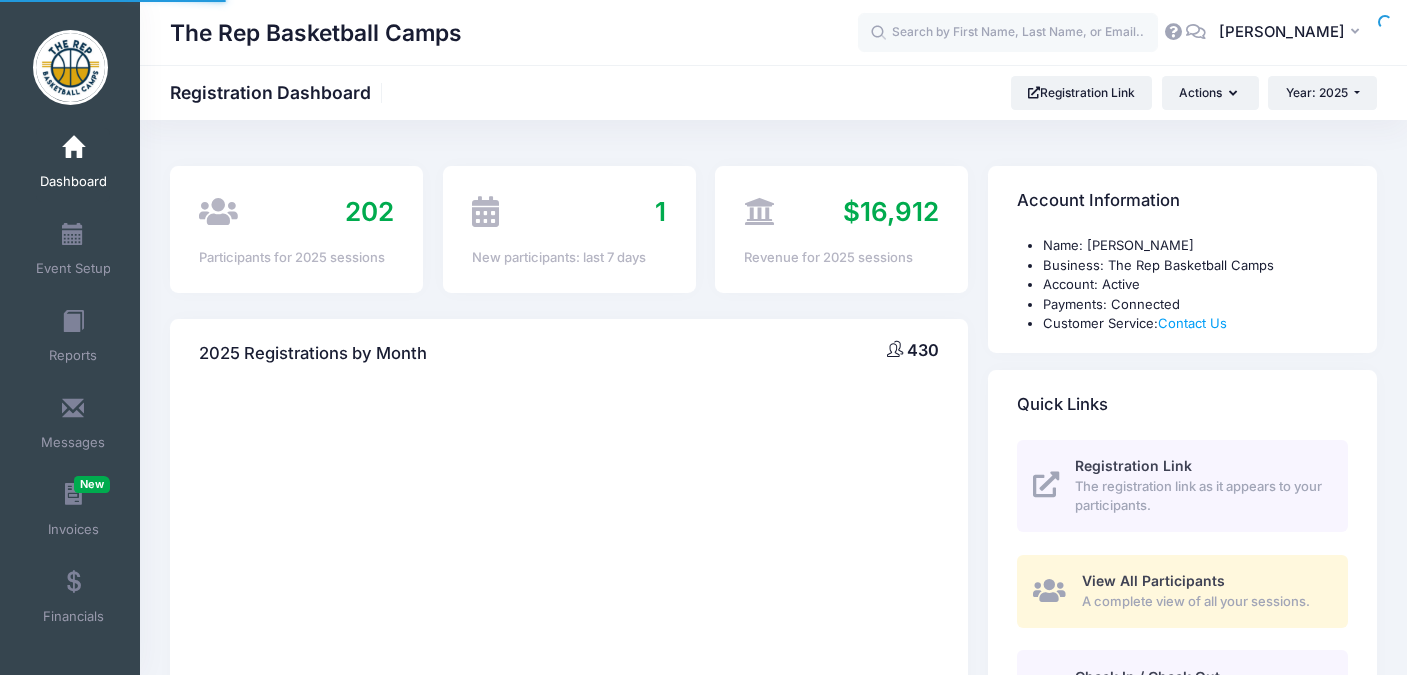 scroll, scrollTop: 0, scrollLeft: 0, axis: both 